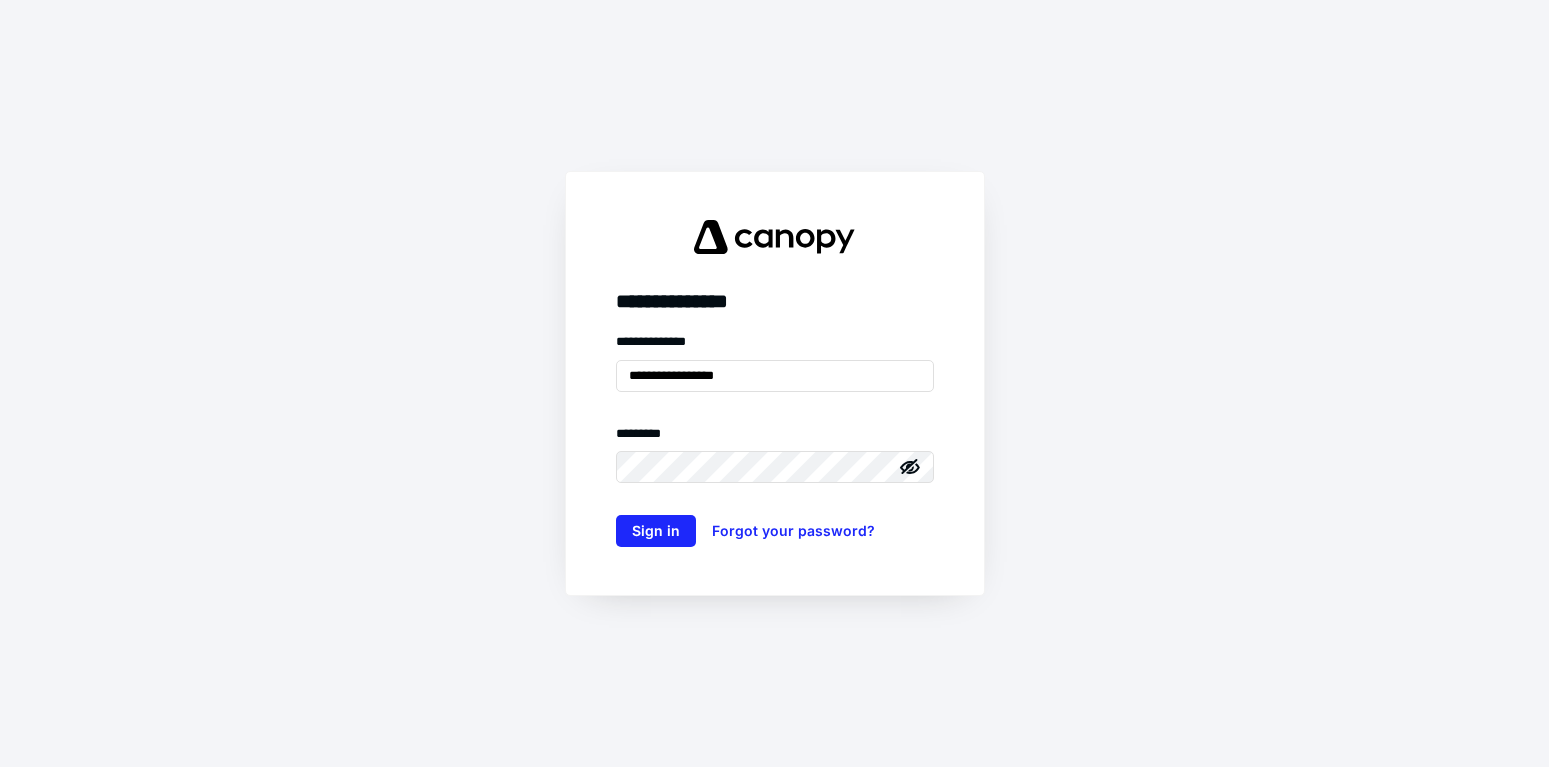 scroll, scrollTop: 0, scrollLeft: 0, axis: both 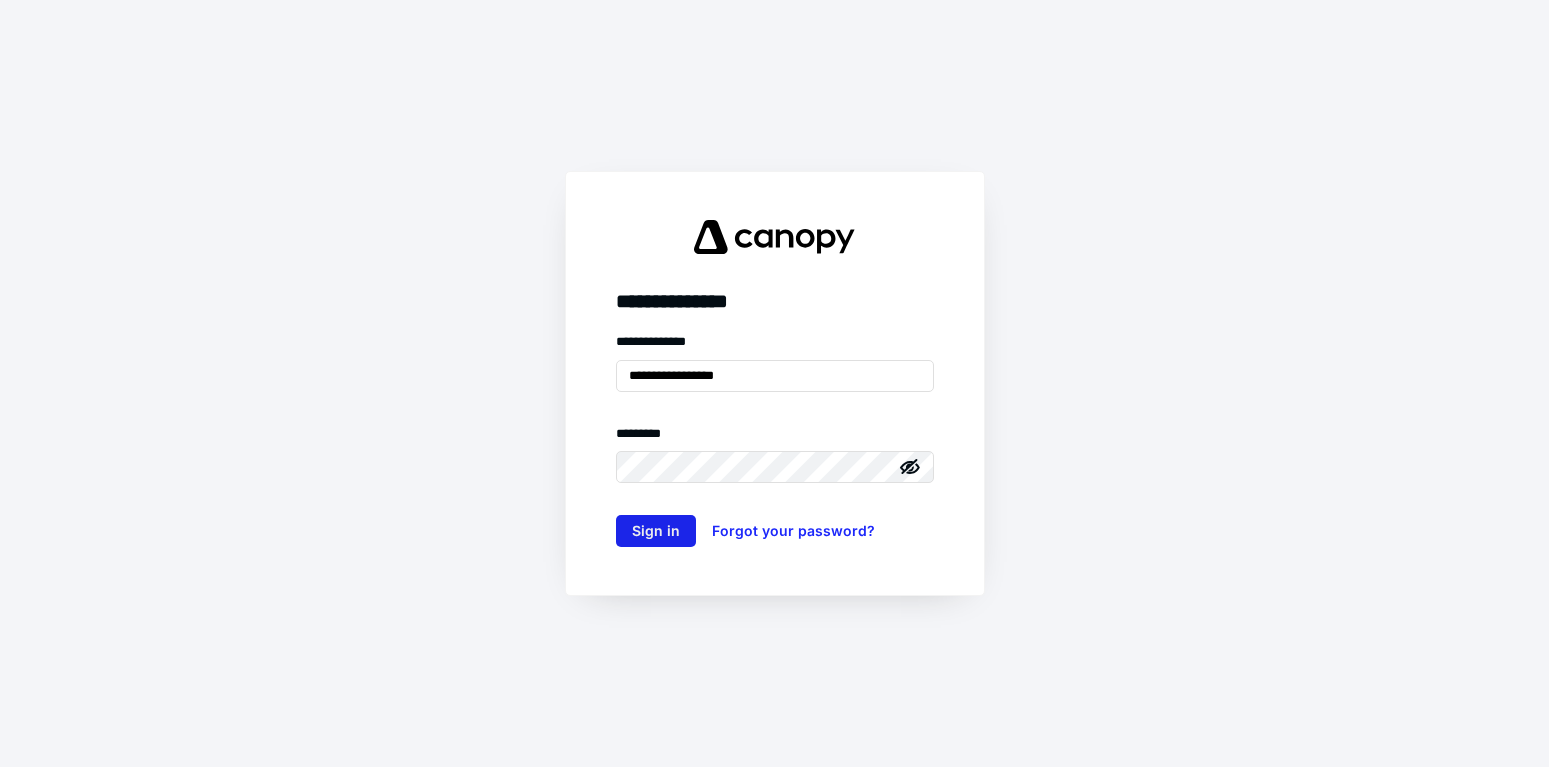 type on "**********" 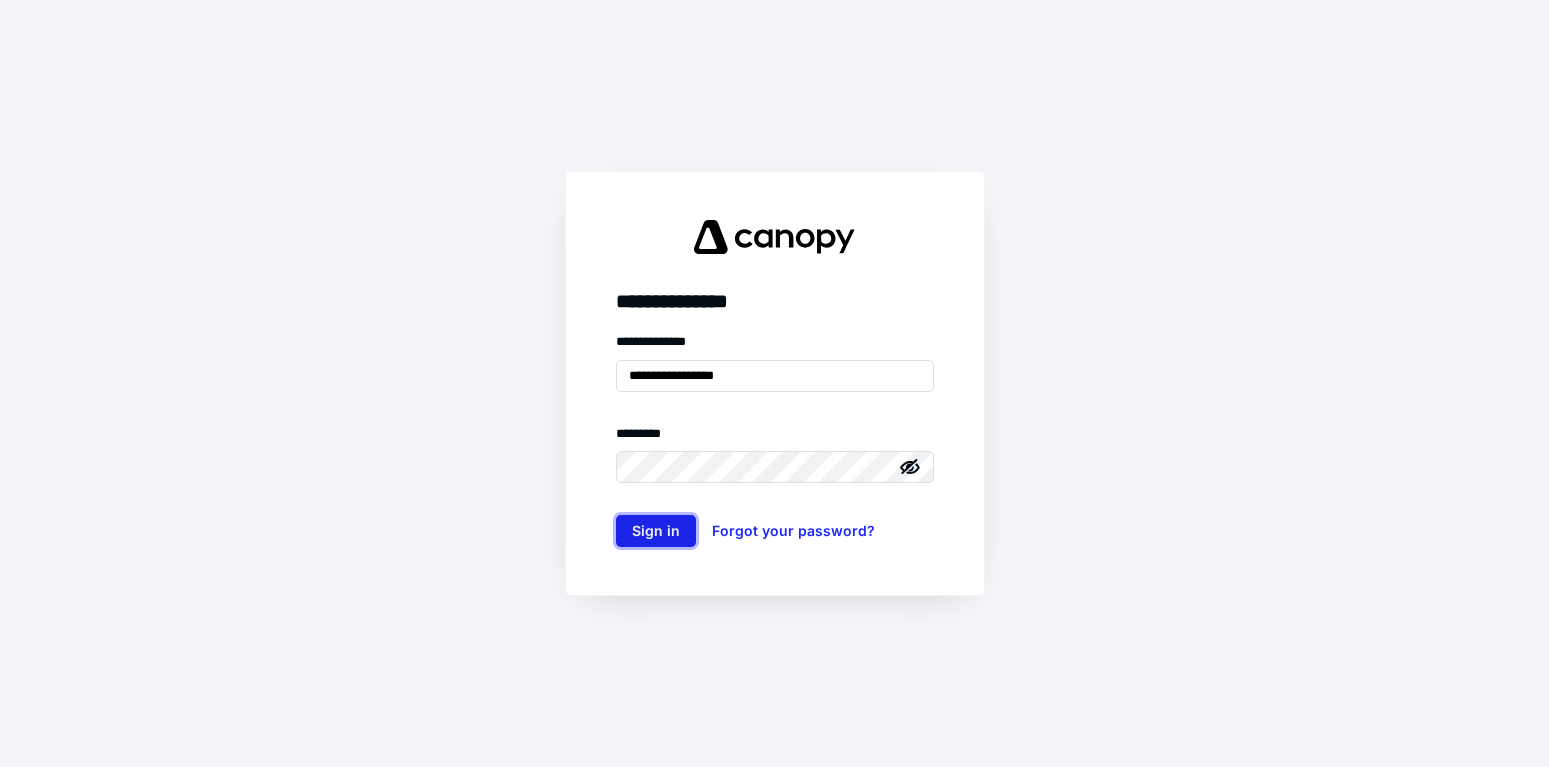 click on "Sign in" at bounding box center [656, 531] 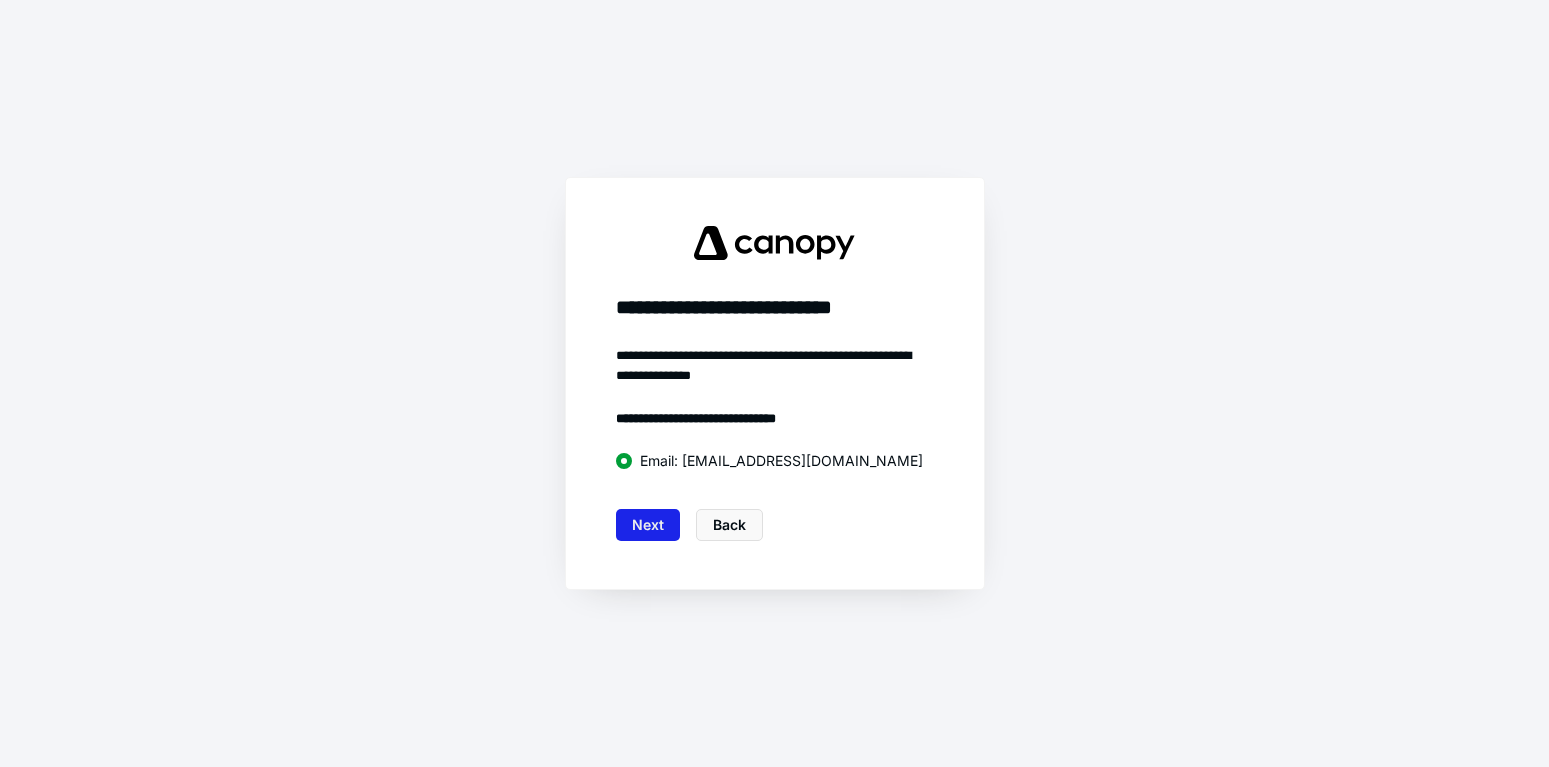 click on "Next" at bounding box center [648, 525] 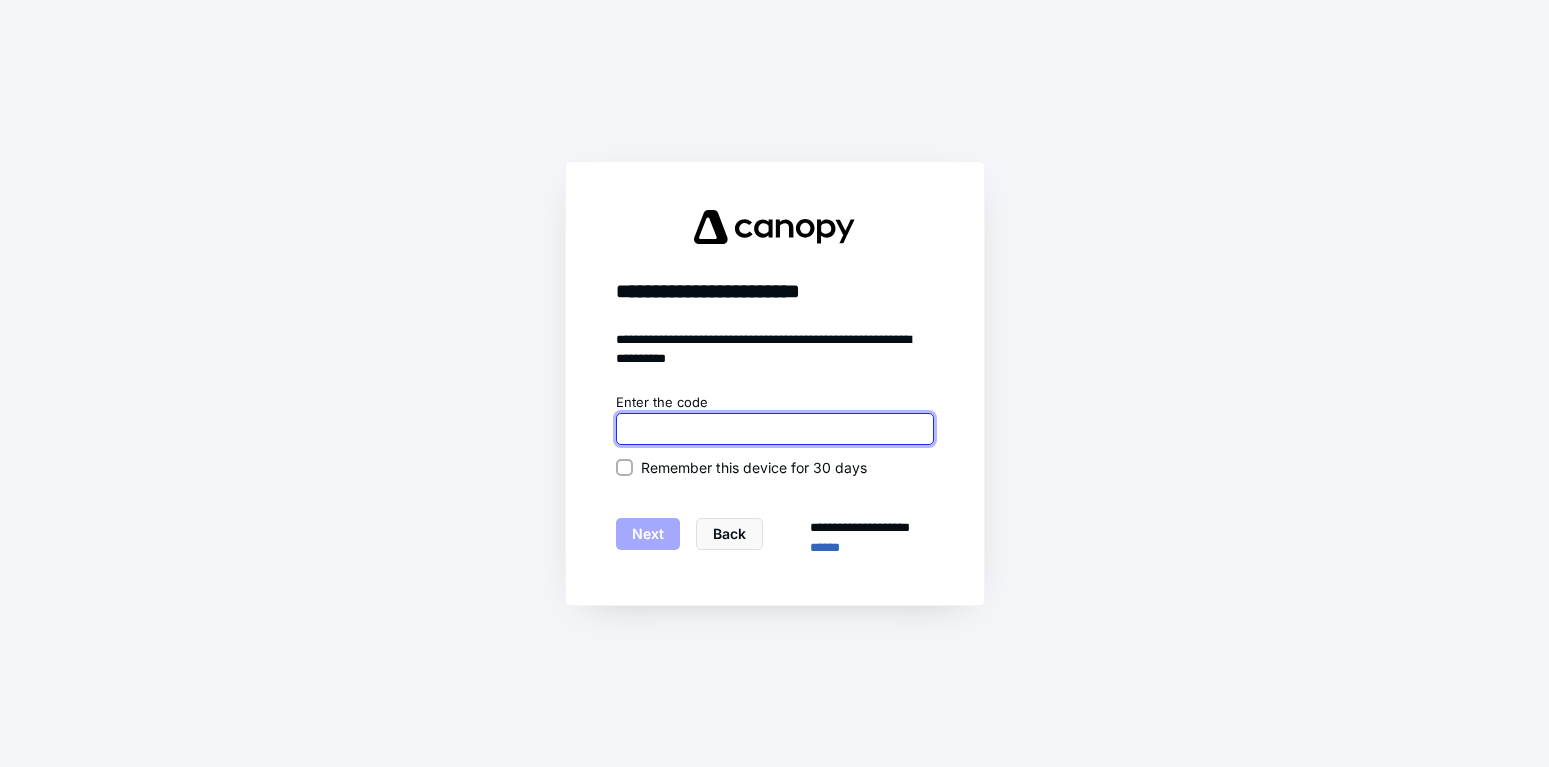 click at bounding box center [775, 429] 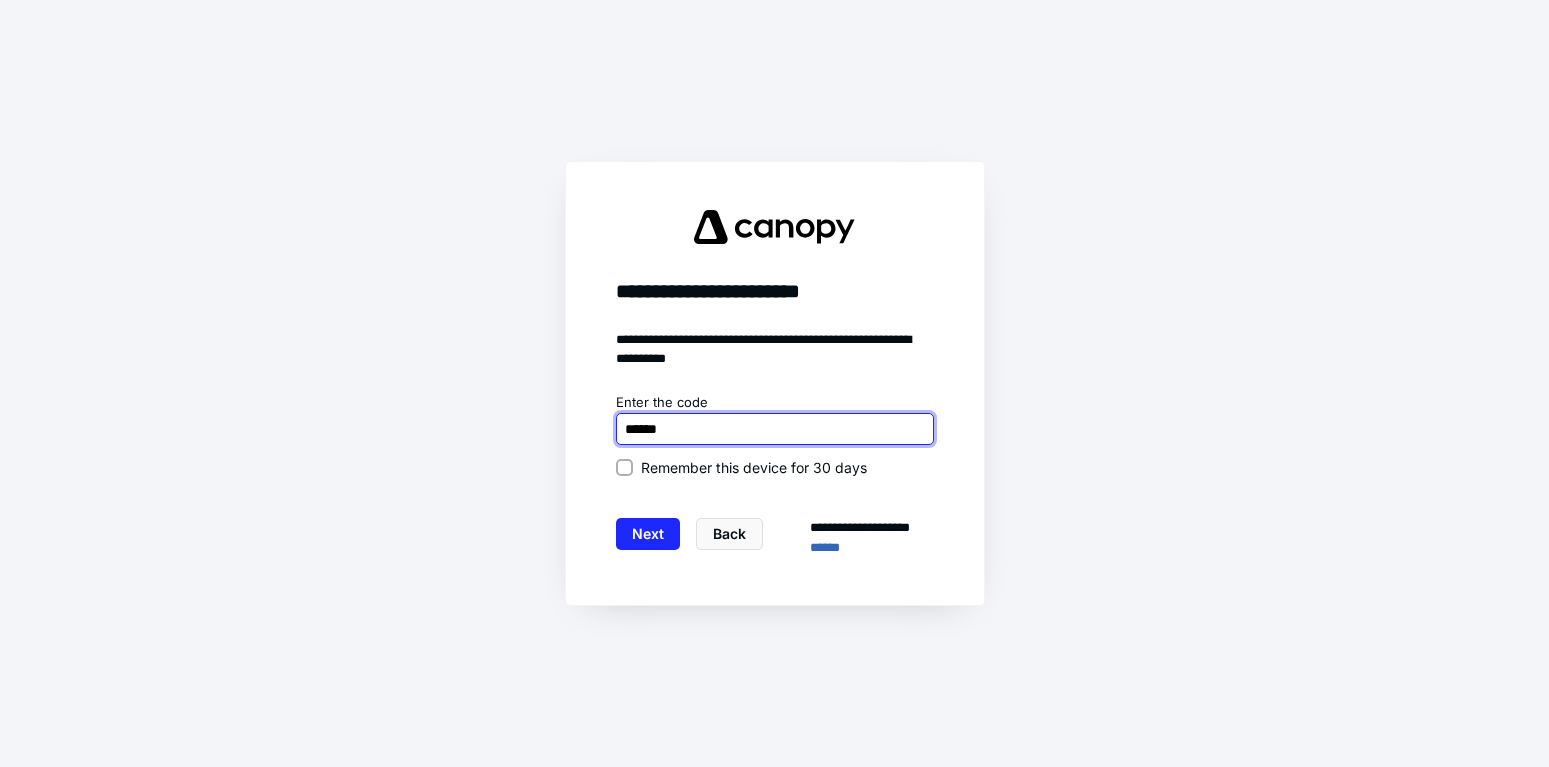 type on "******" 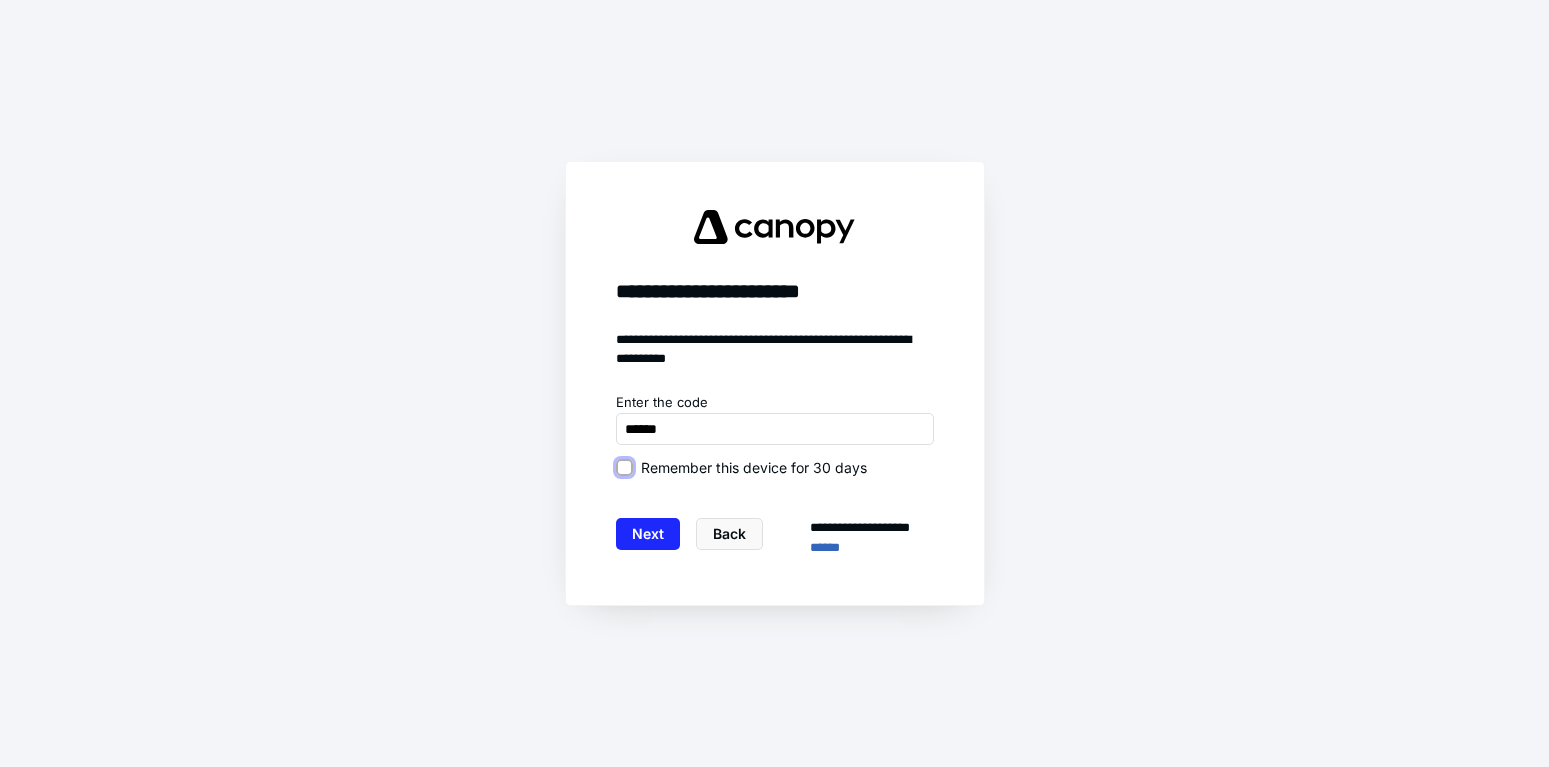 click on "Remember this device for 30 days" at bounding box center (775, 467) 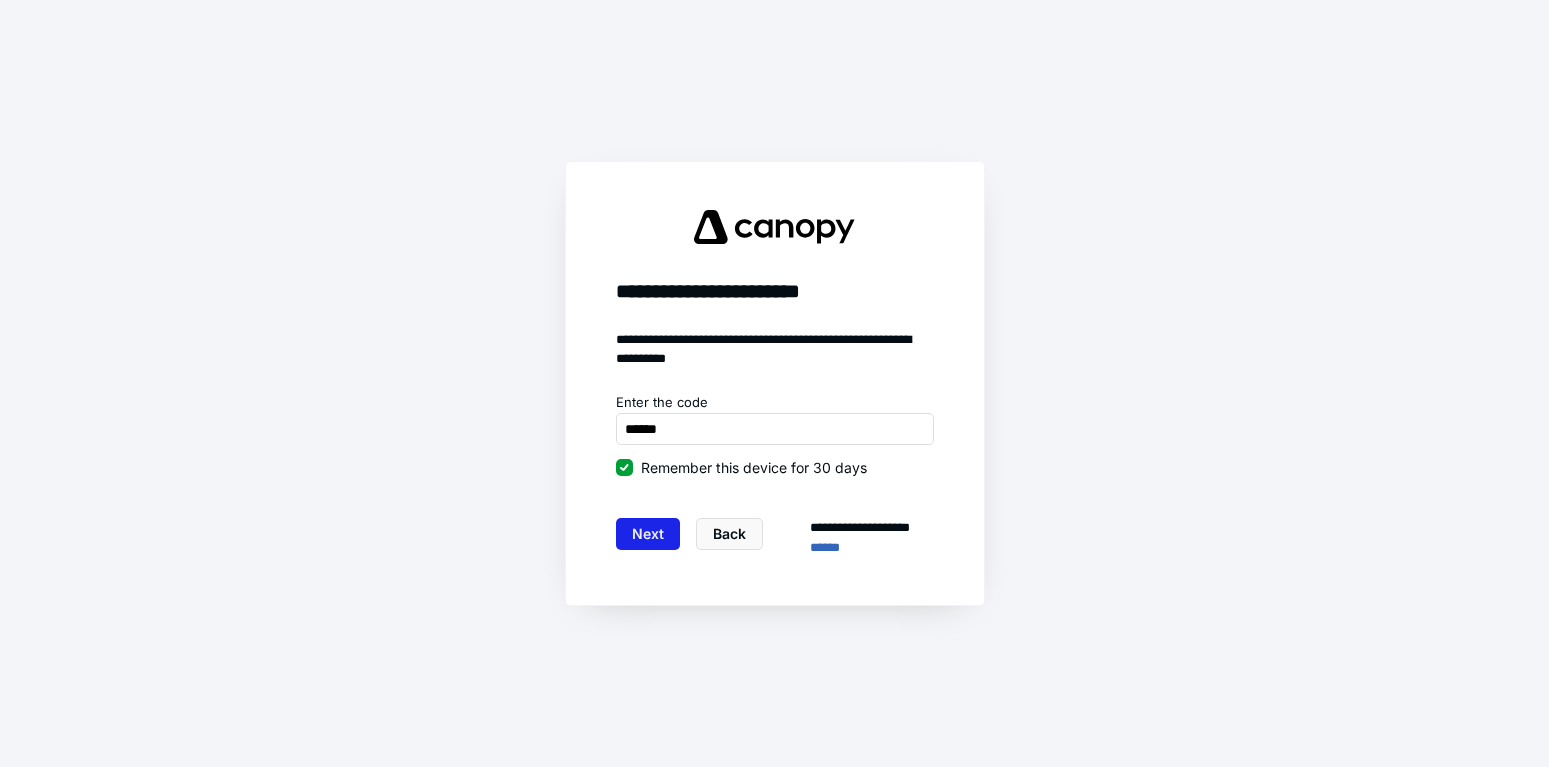 click on "Next" at bounding box center (648, 534) 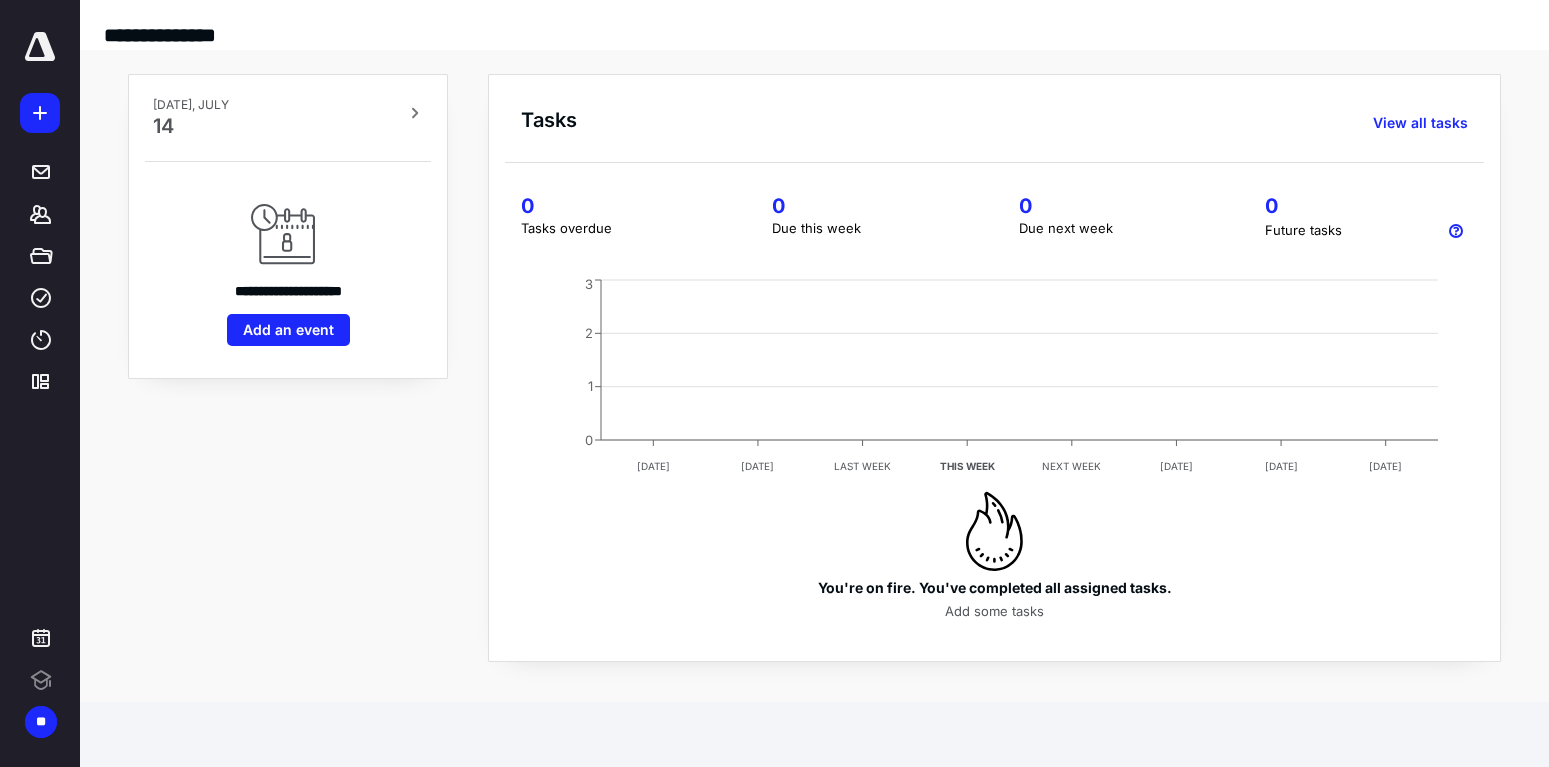 scroll, scrollTop: 0, scrollLeft: 0, axis: both 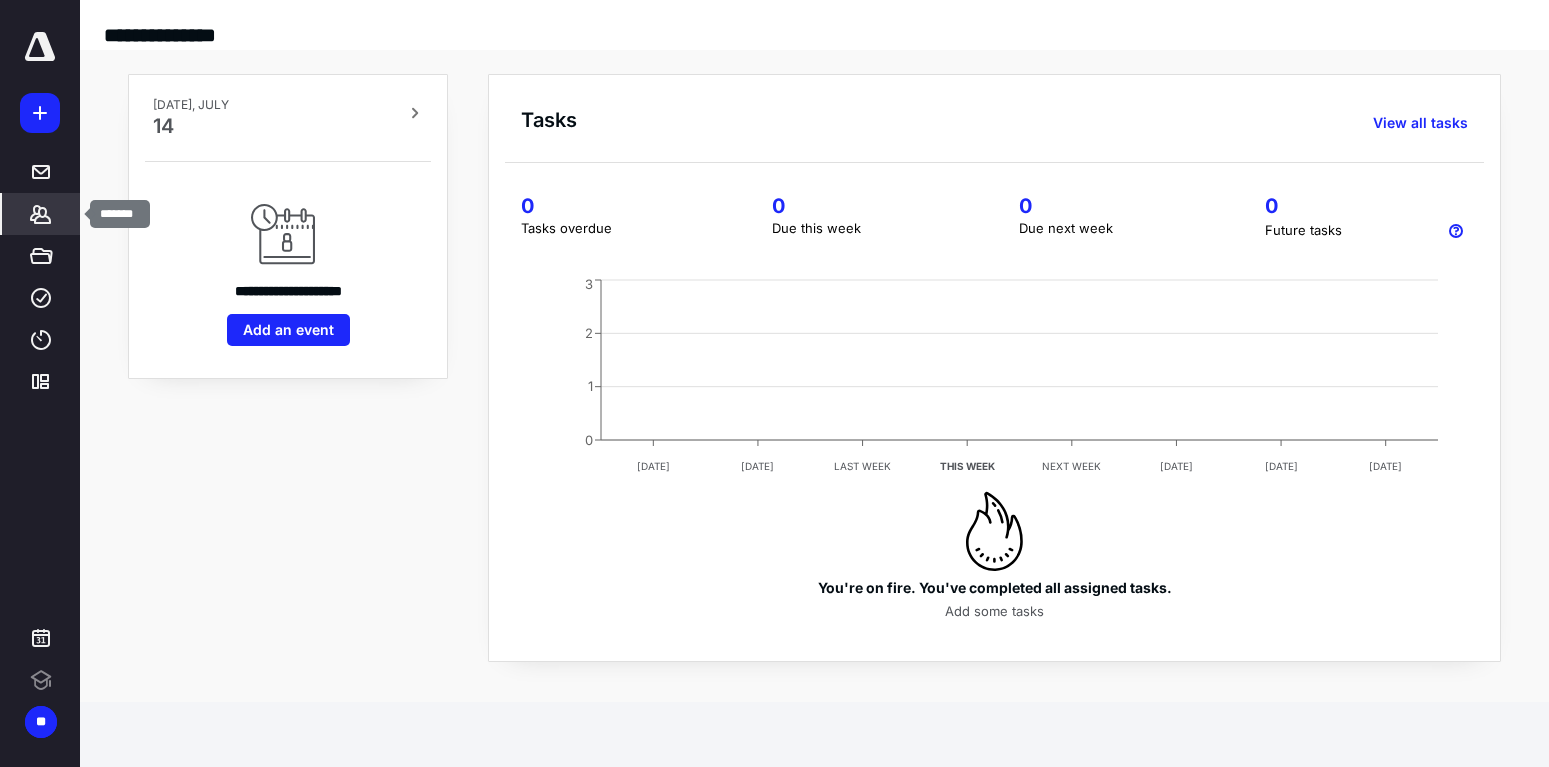 click 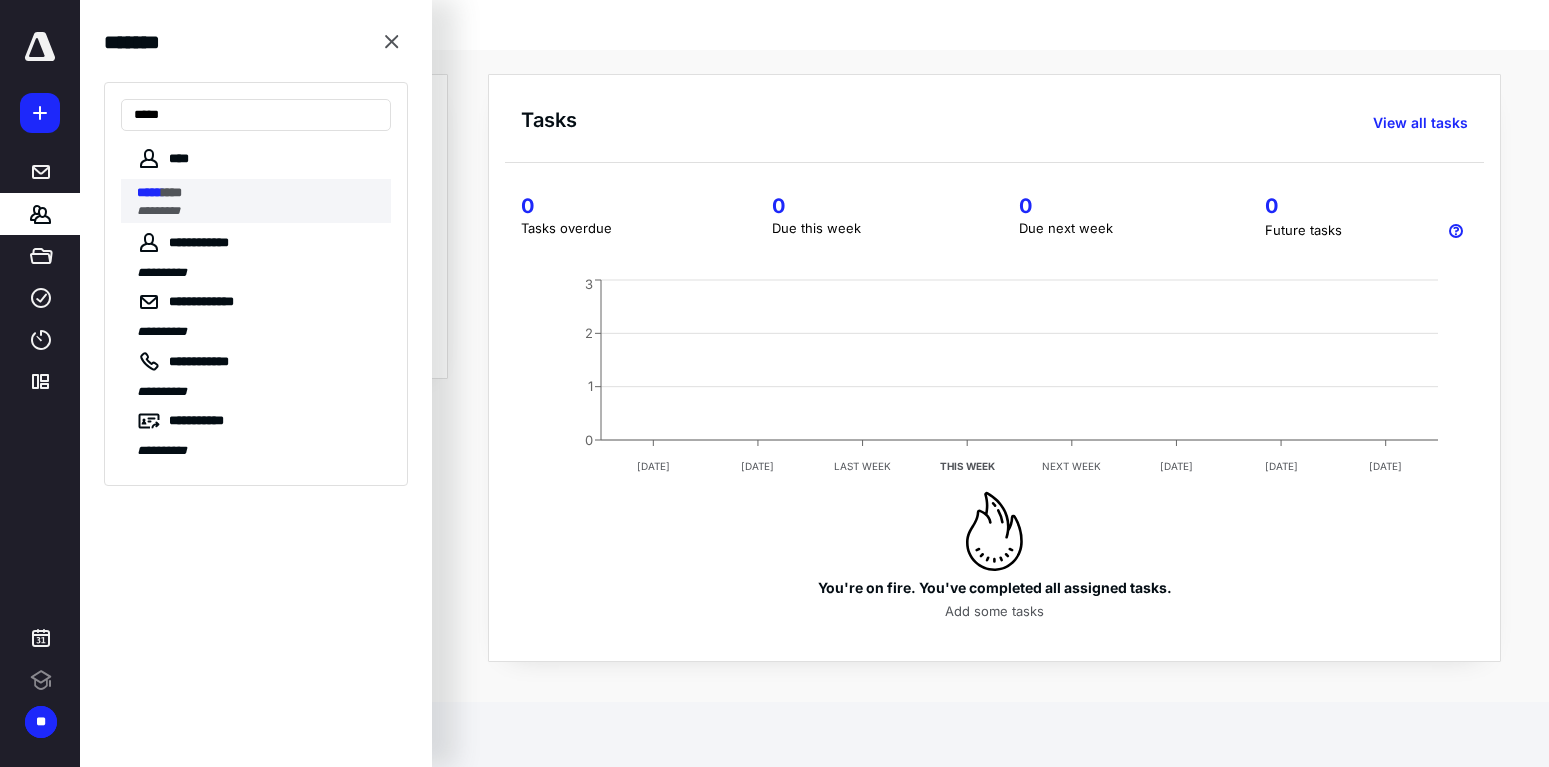 type on "*****" 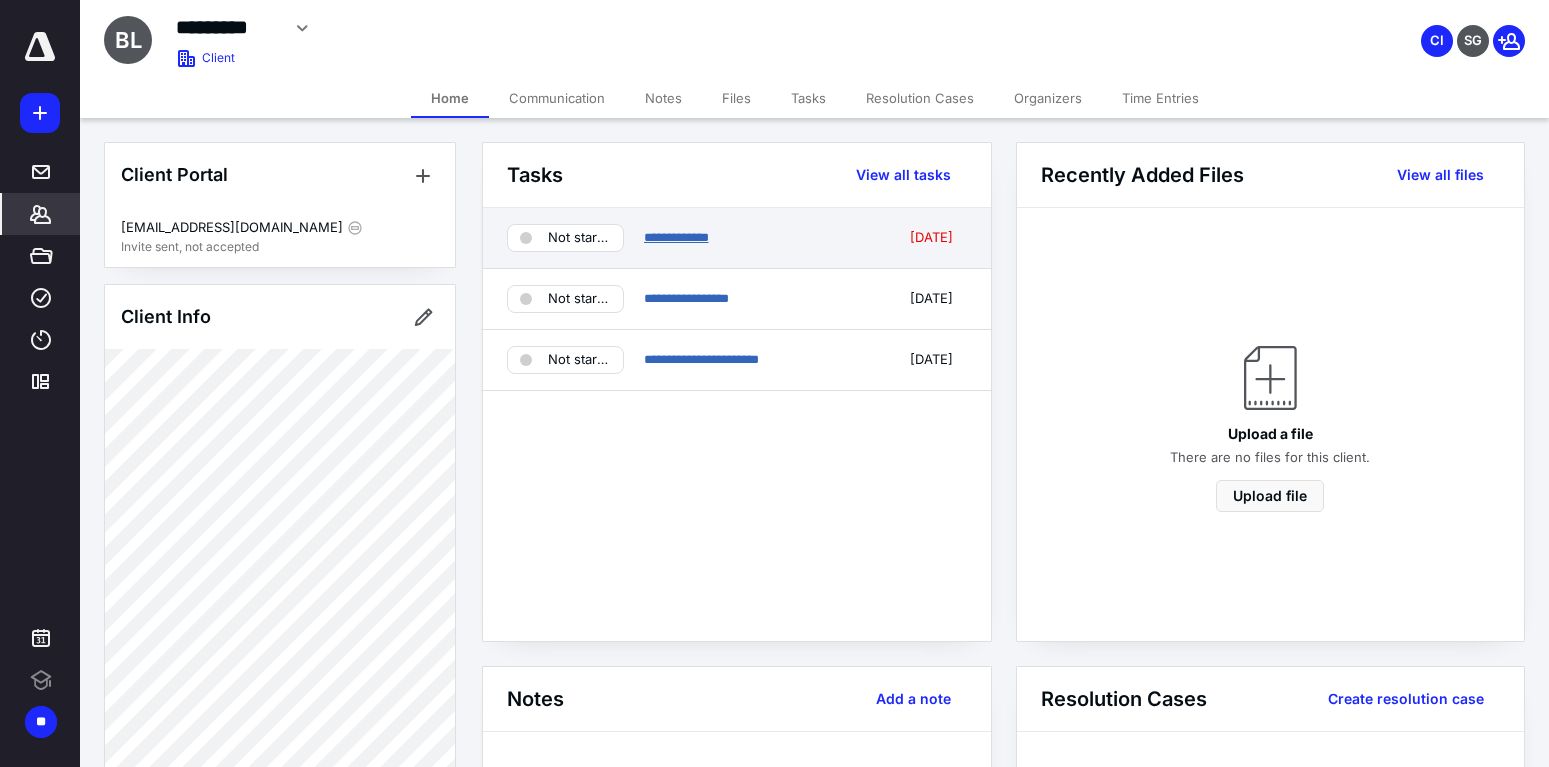 click on "**********" at bounding box center (676, 237) 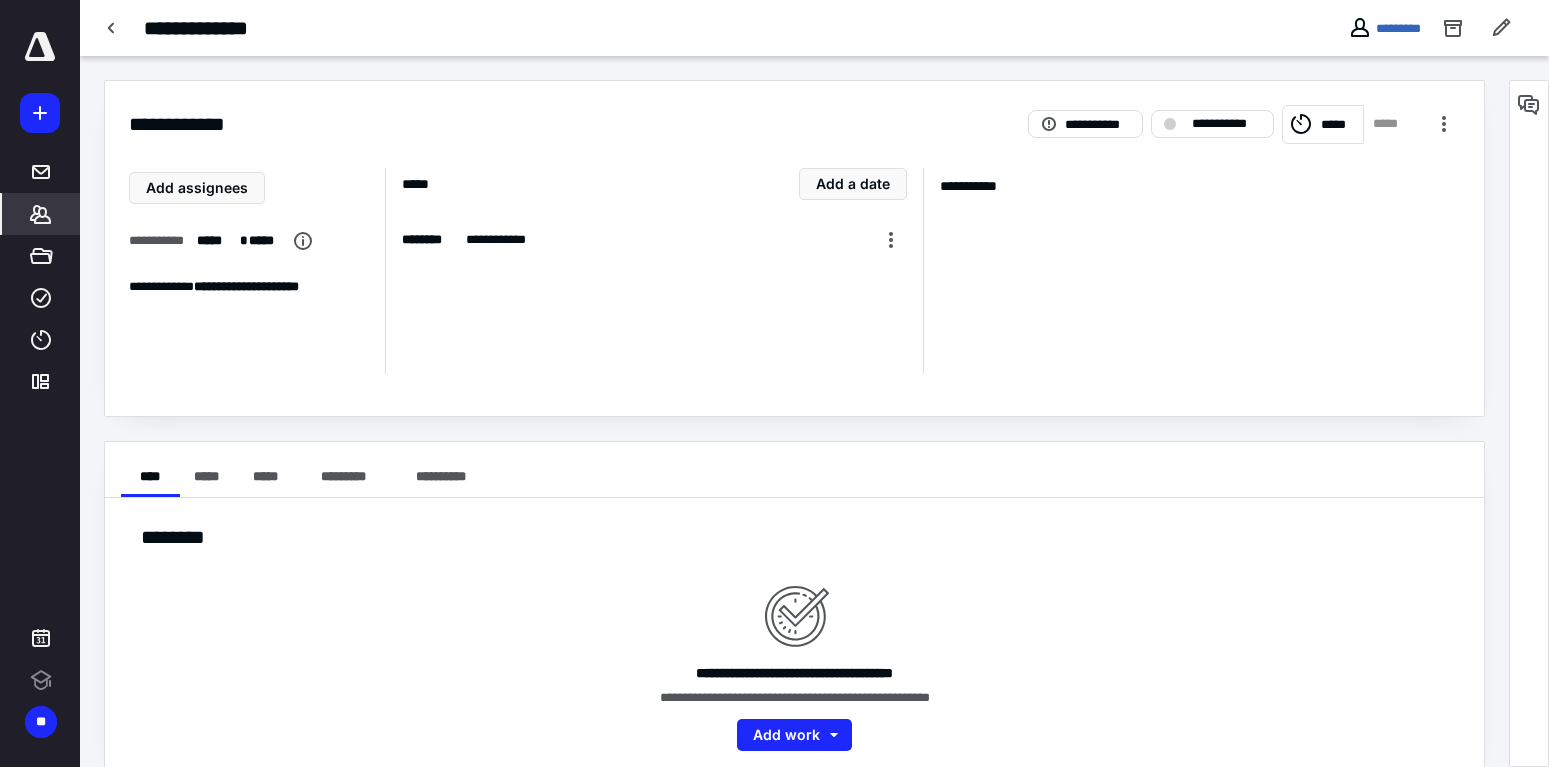 click on "*******" at bounding box center (41, 214) 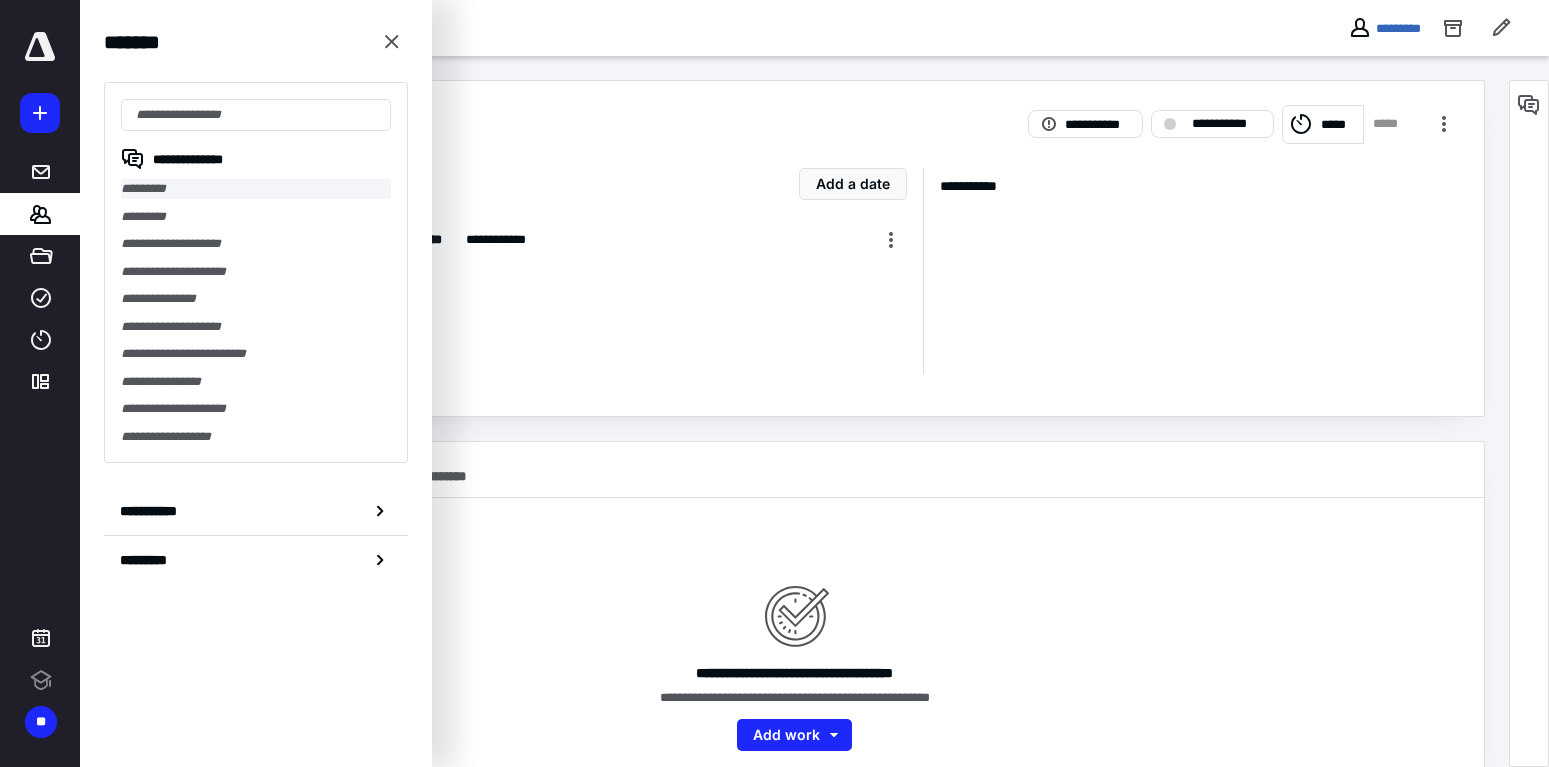 click on "*********" at bounding box center (256, 189) 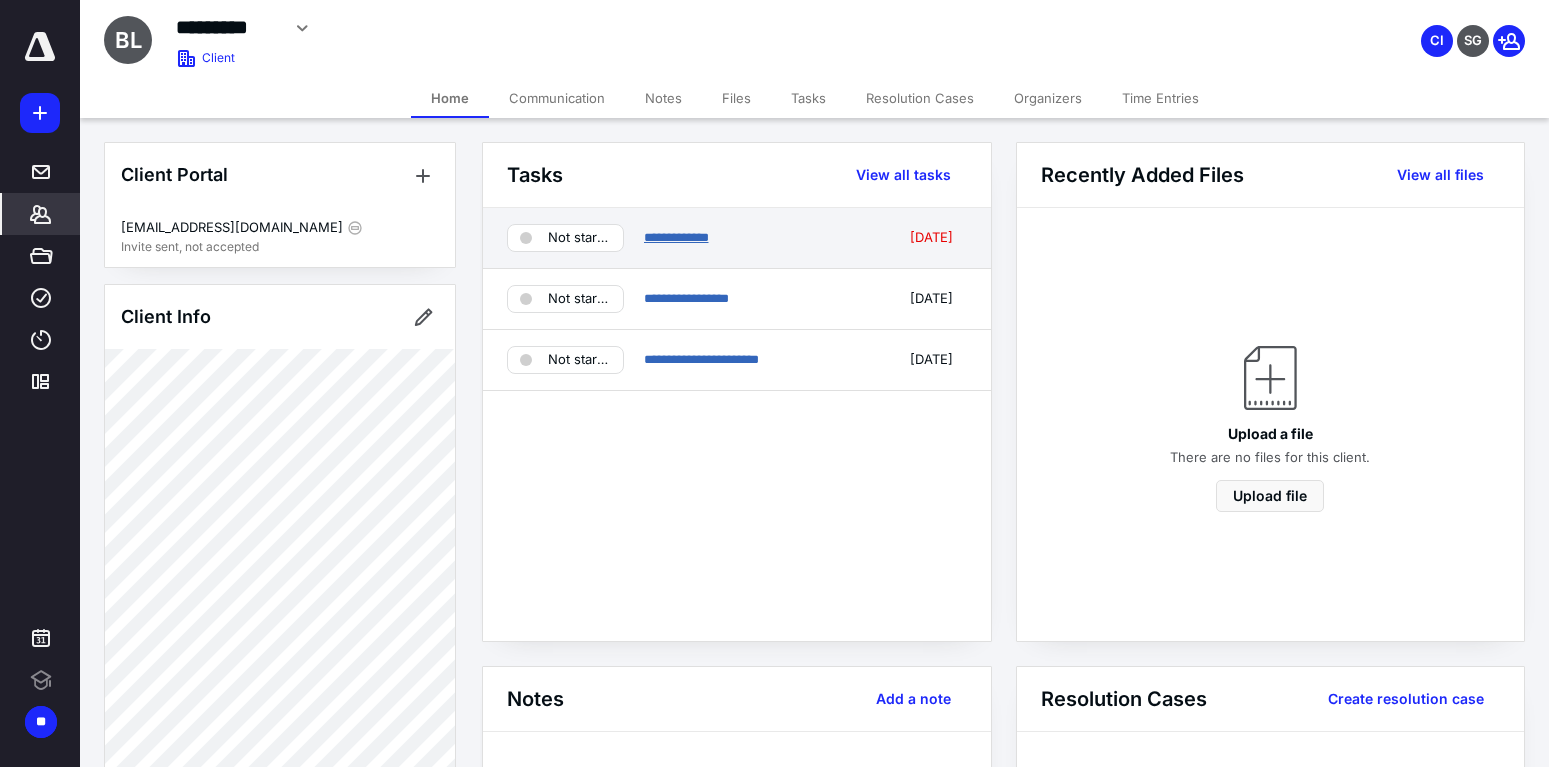 click on "**********" at bounding box center (676, 237) 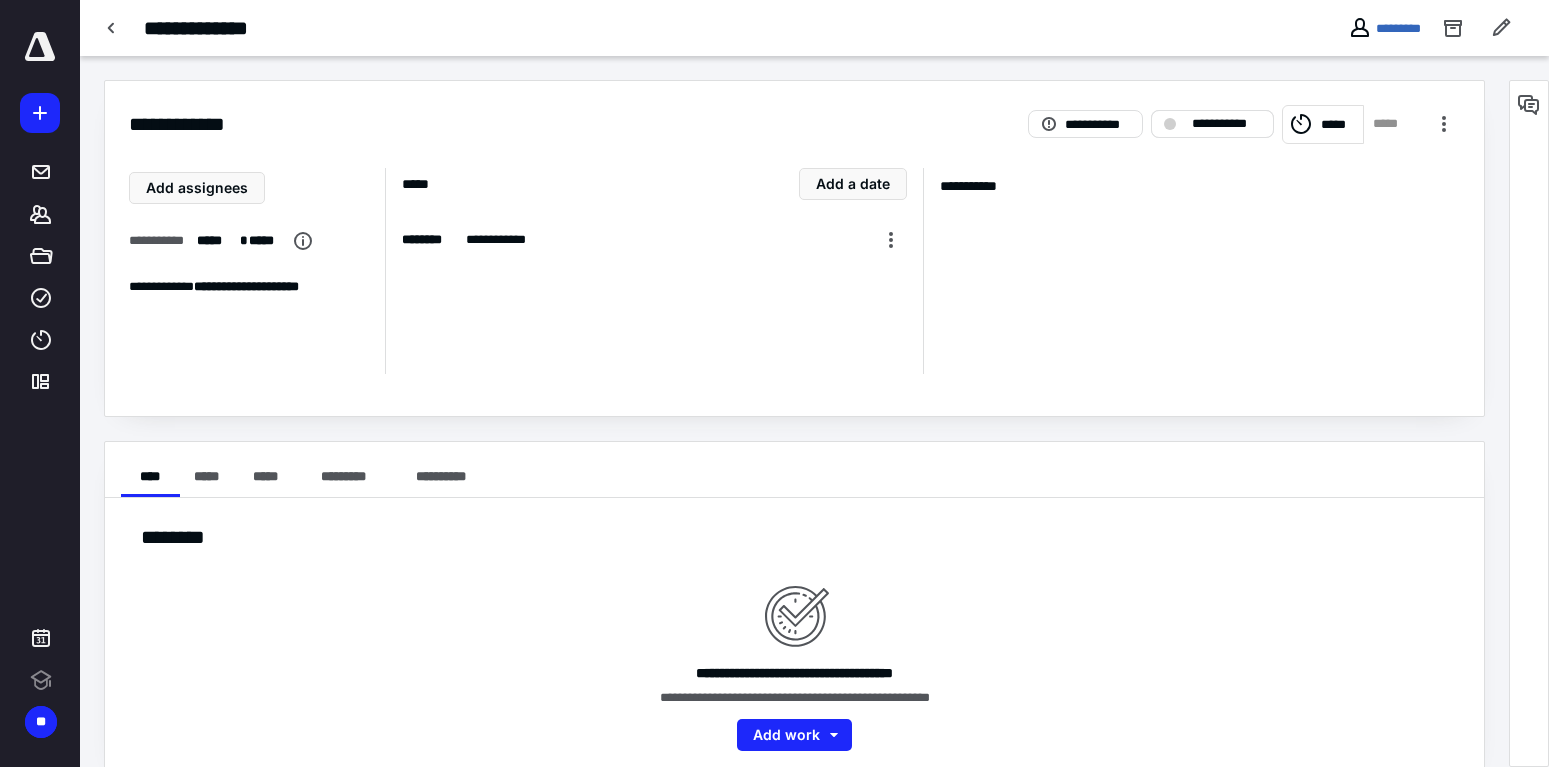 click on "**********" at bounding box center [1212, 124] 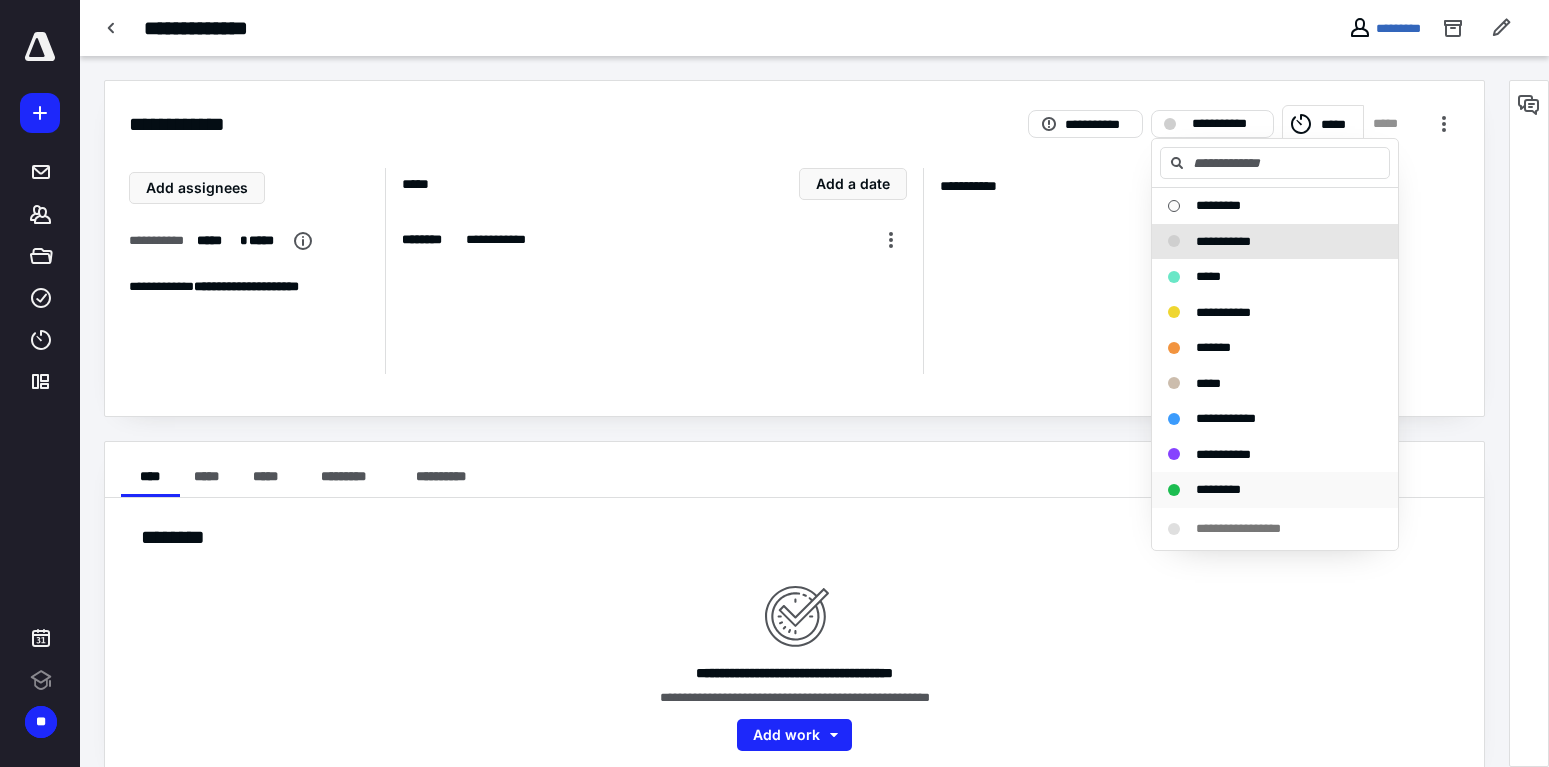 click on "*********" at bounding box center (1218, 489) 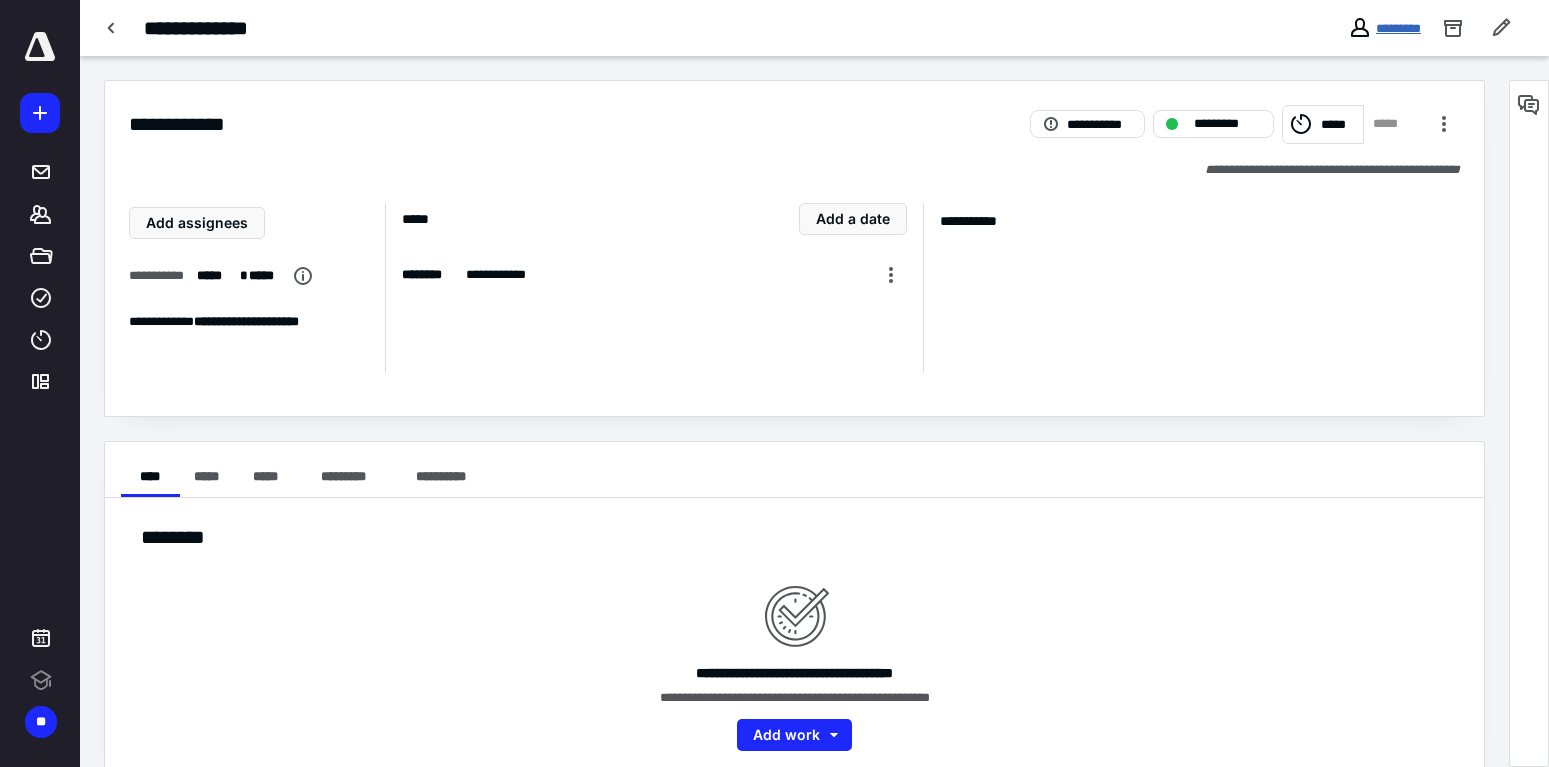 click on "*********" at bounding box center (1398, 28) 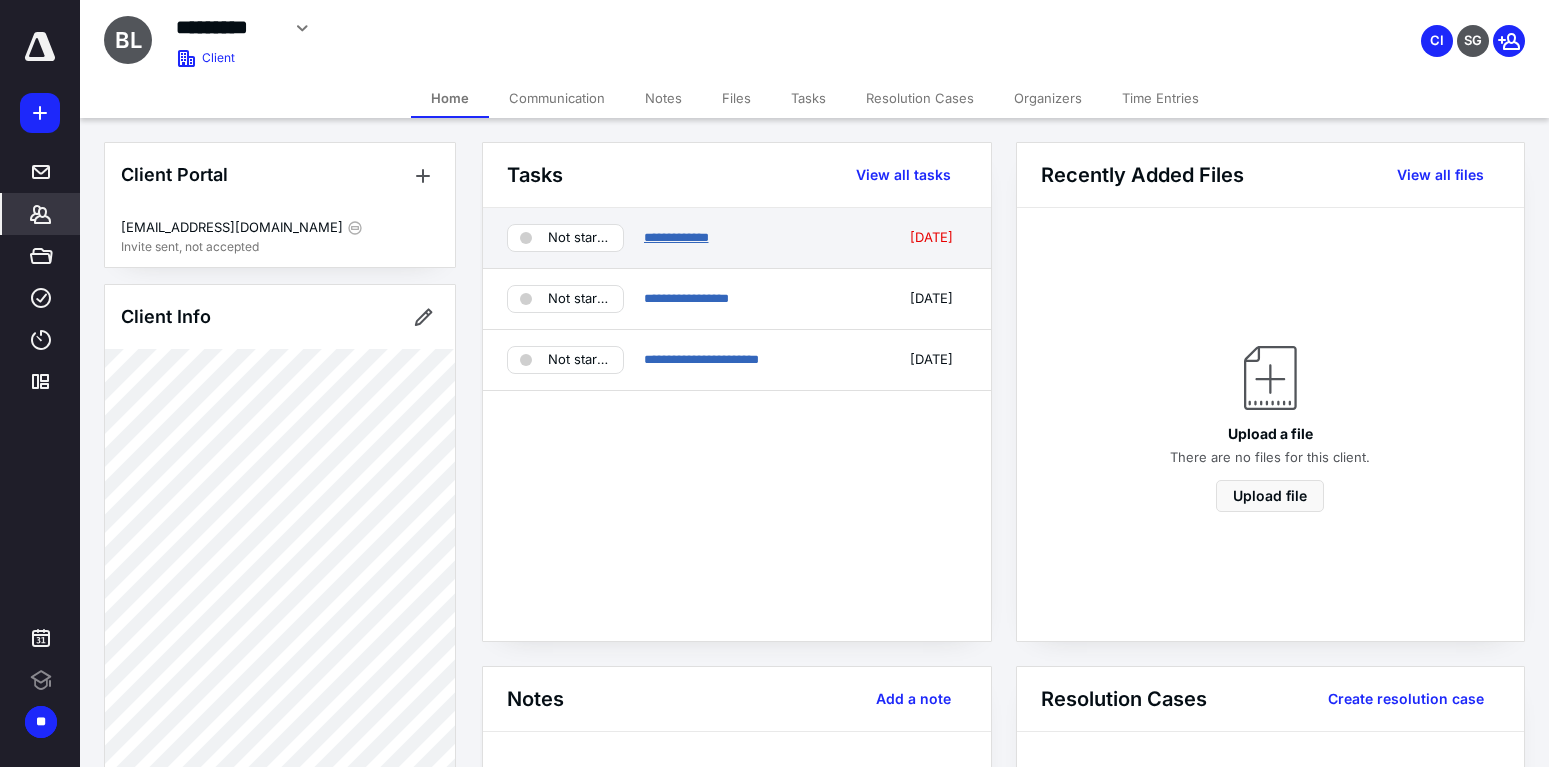 click on "**********" at bounding box center (676, 237) 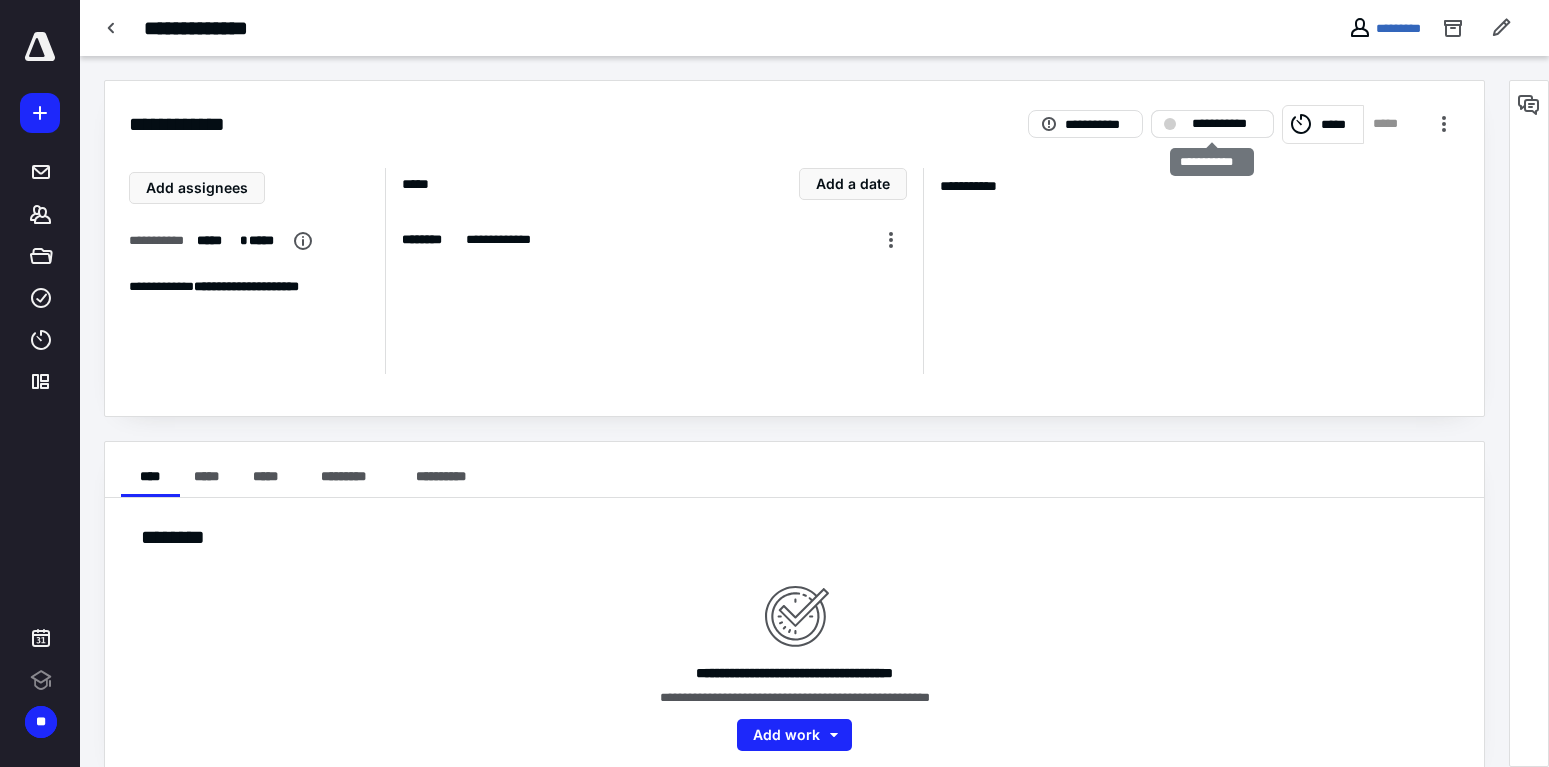 click on "**********" at bounding box center (1226, 124) 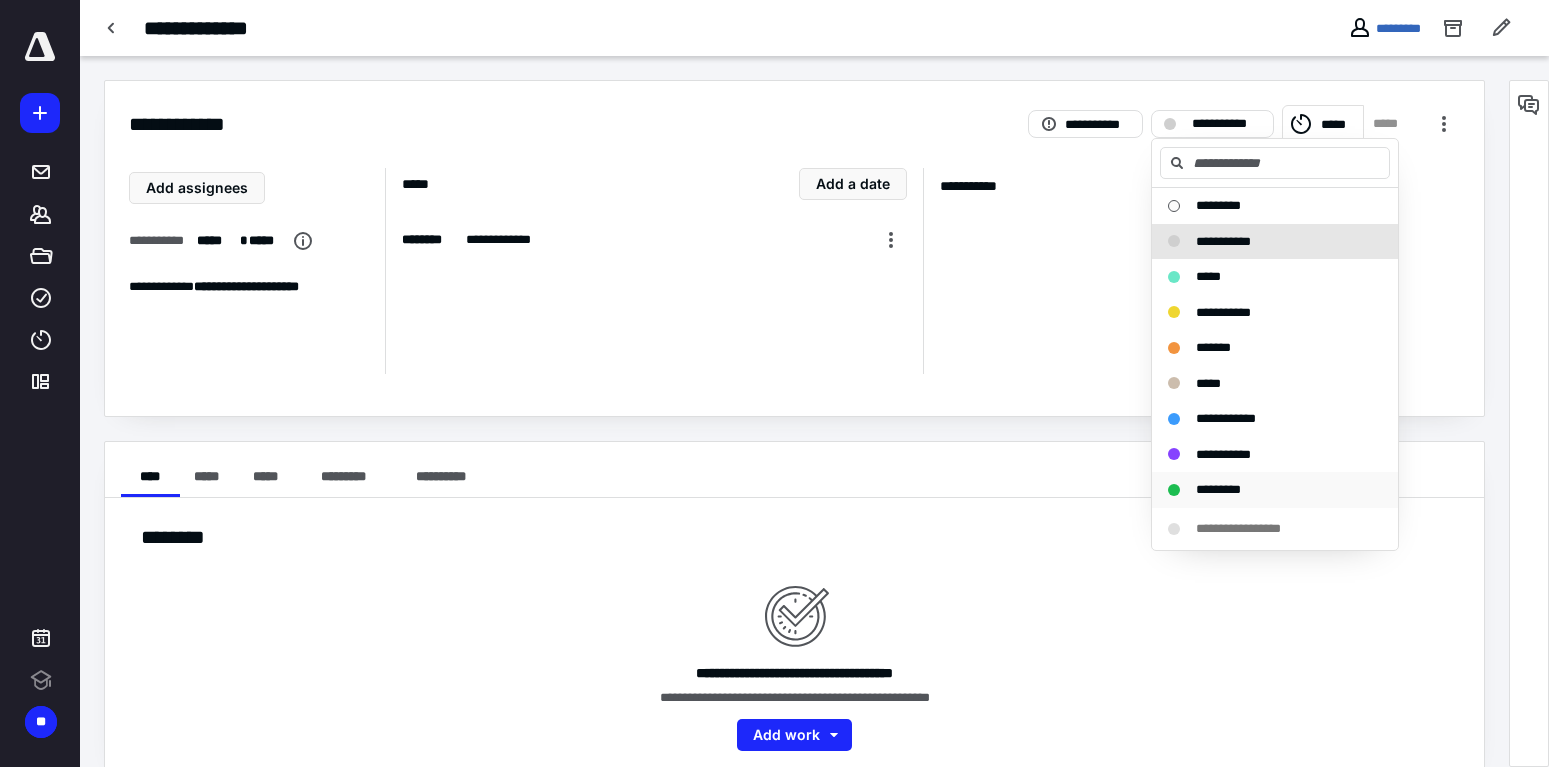 click on "*********" at bounding box center (1218, 489) 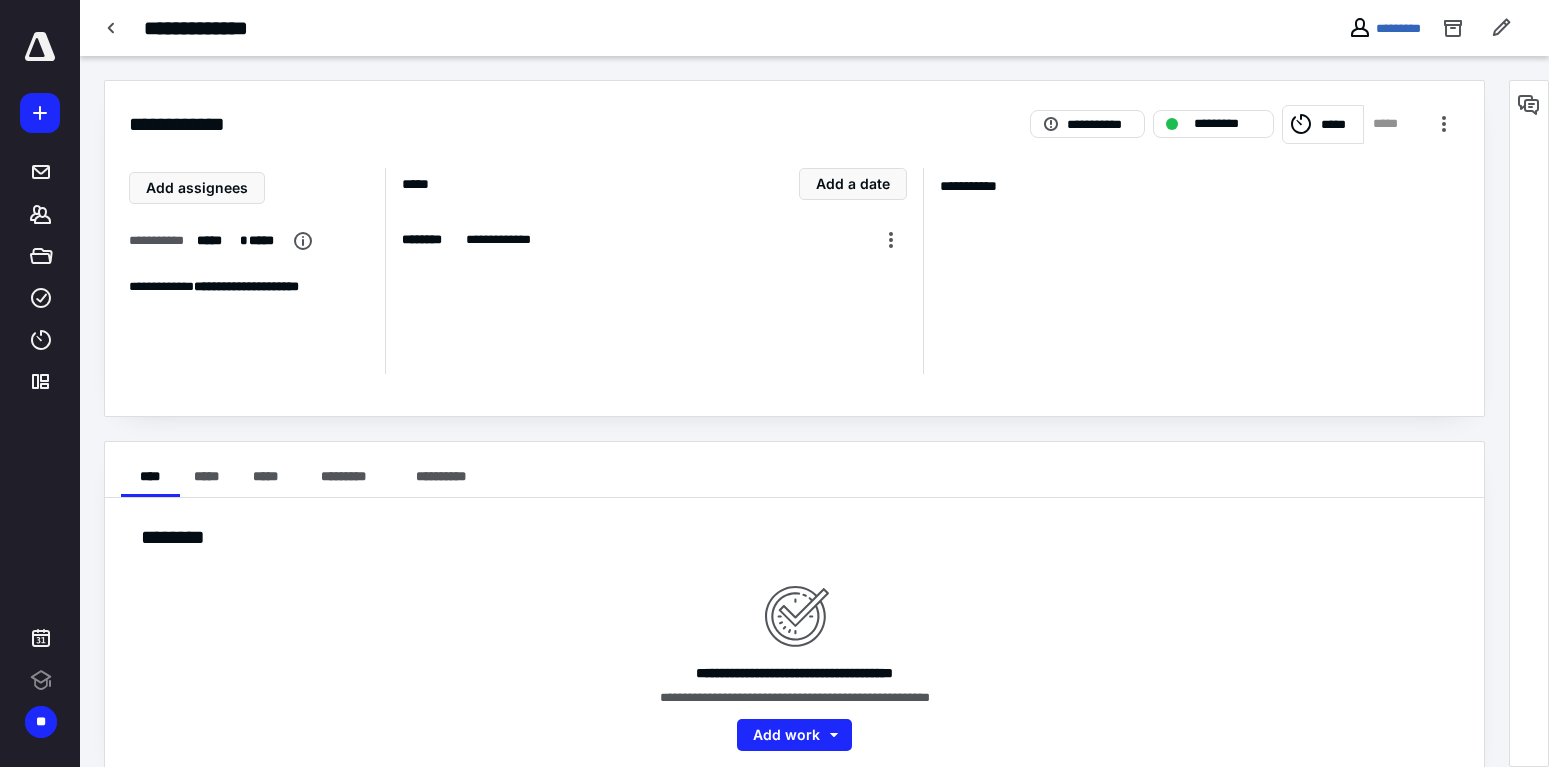 click on "**********" at bounding box center (1192, 271) 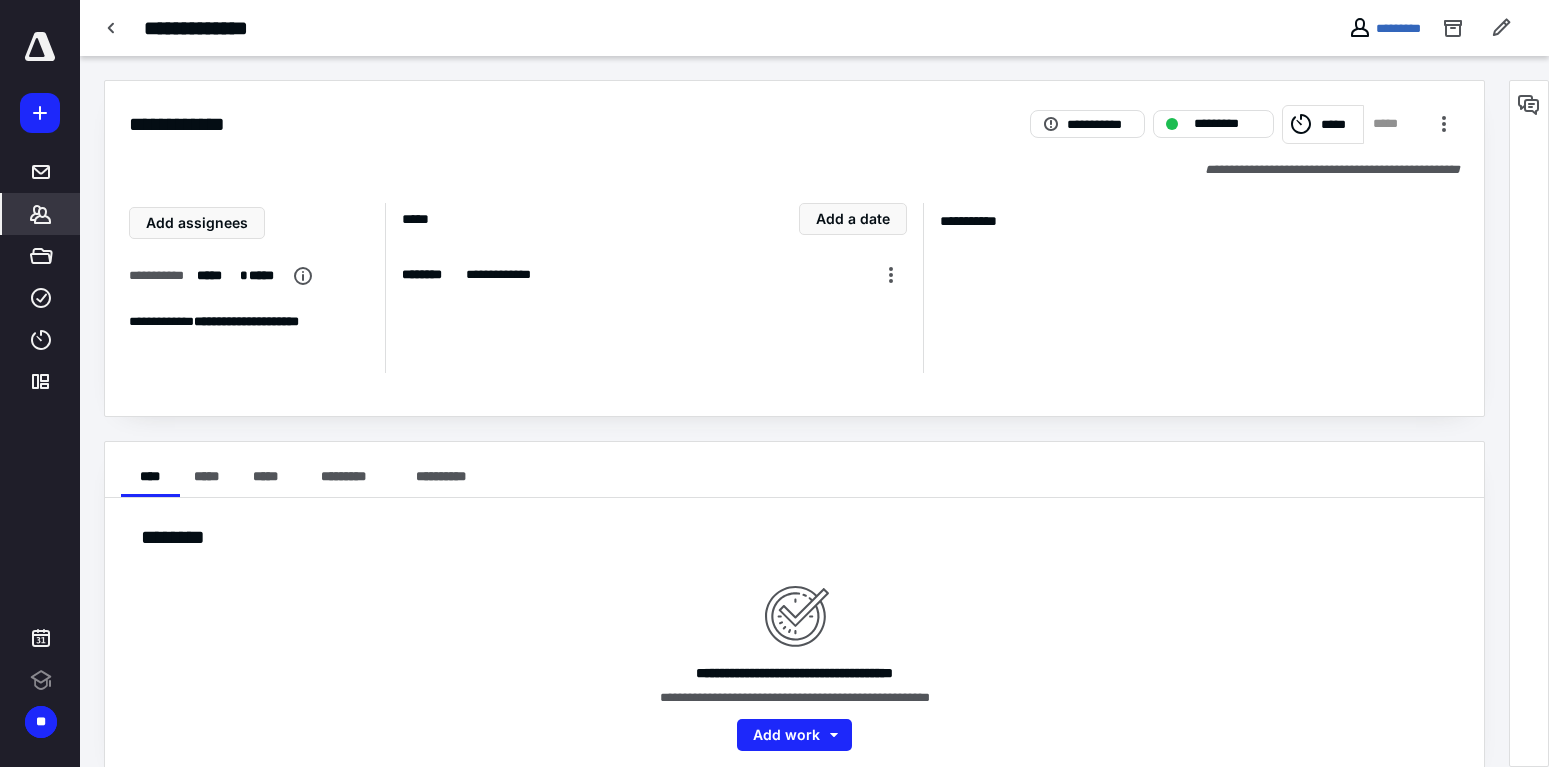 click 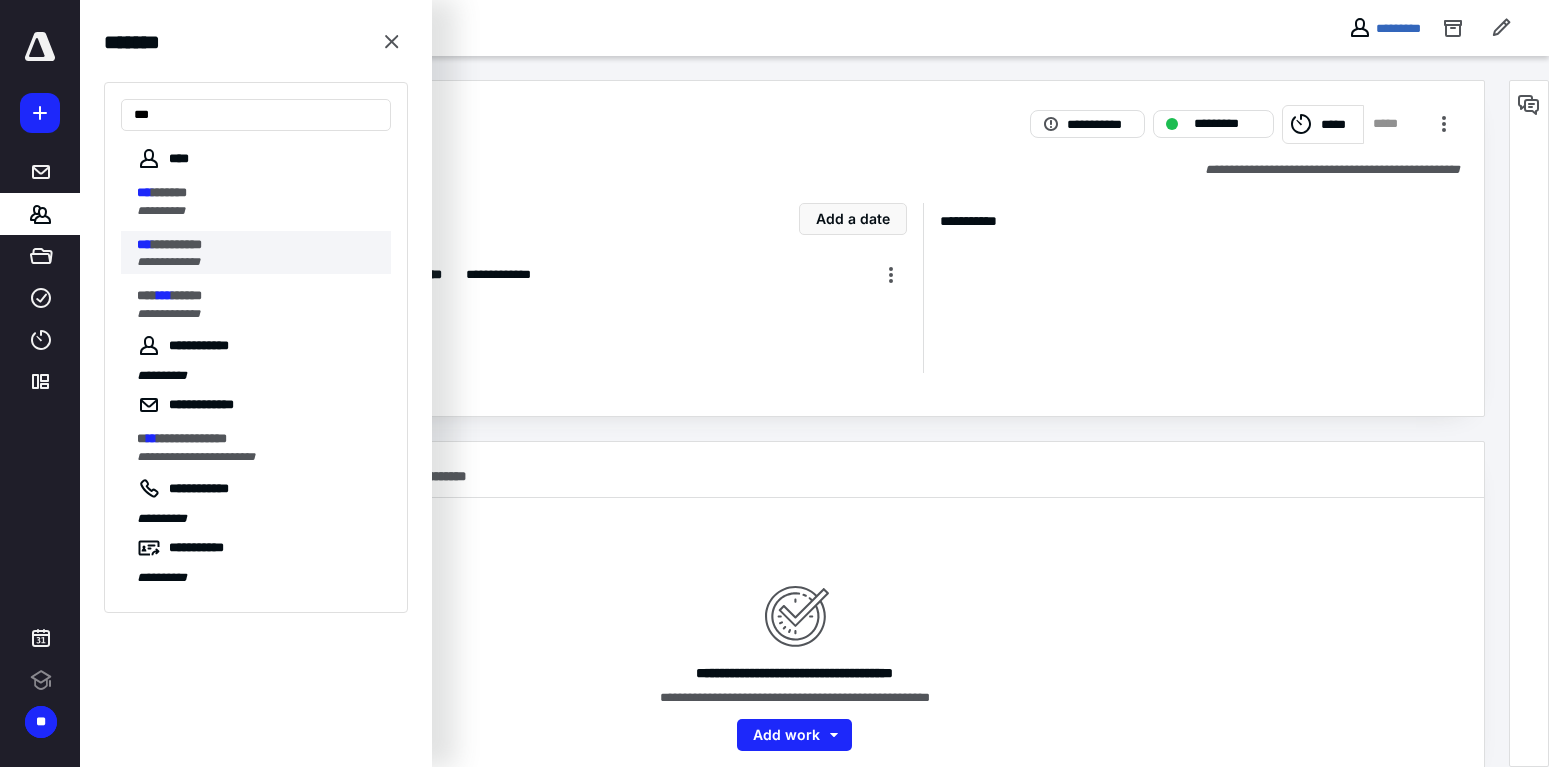 type on "***" 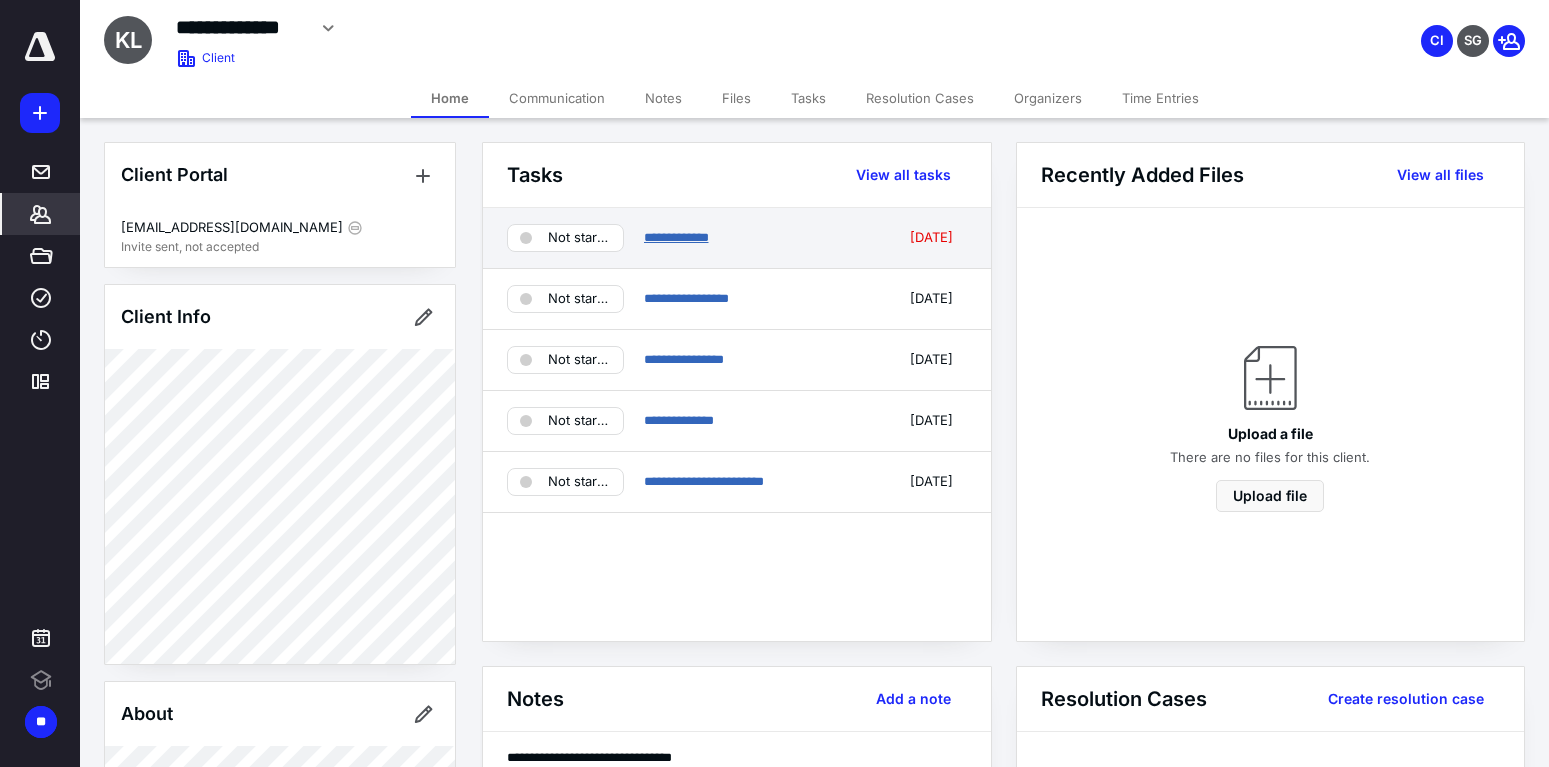 click on "**********" at bounding box center [676, 237] 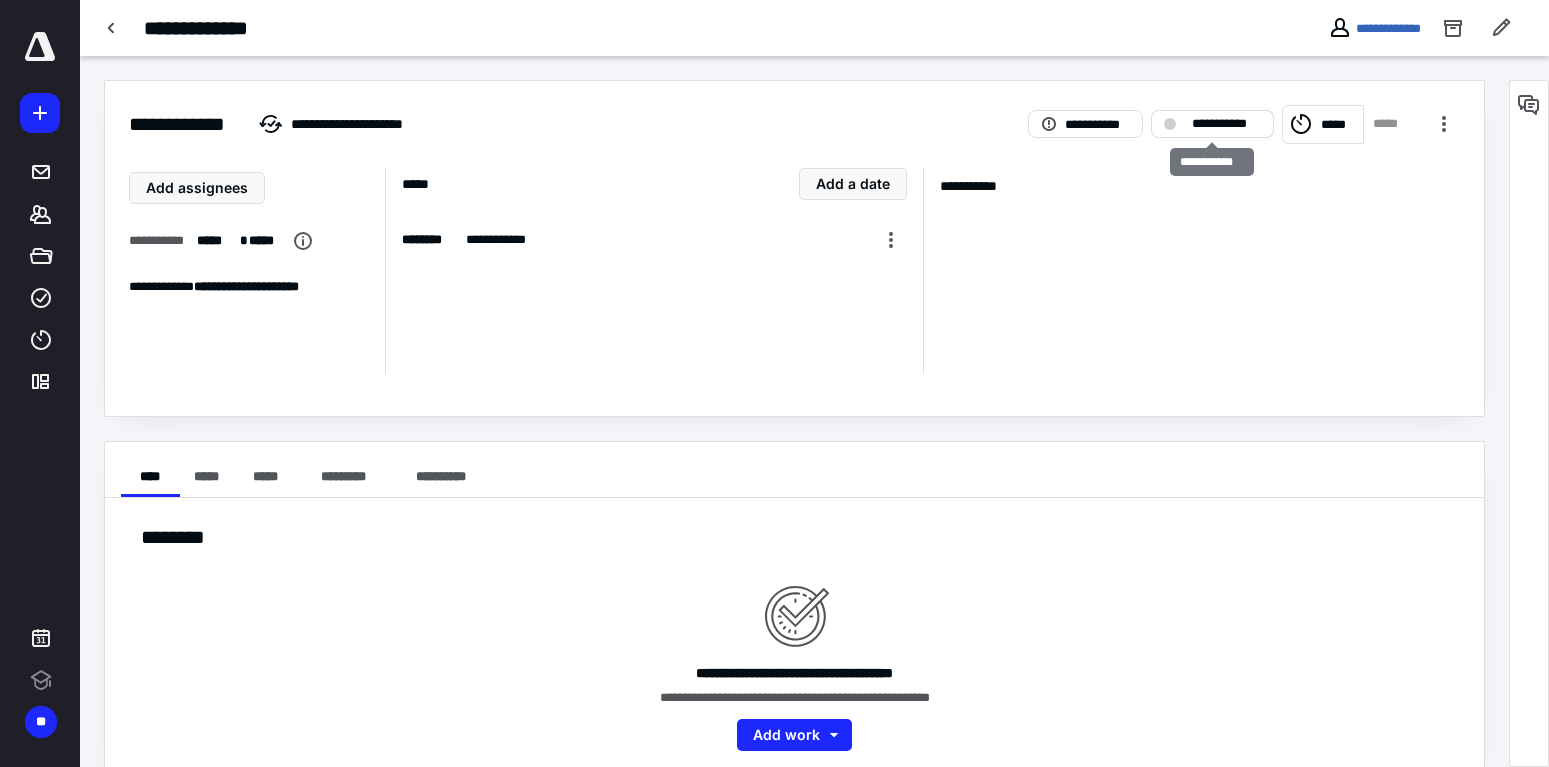 click on "**********" at bounding box center [1212, 124] 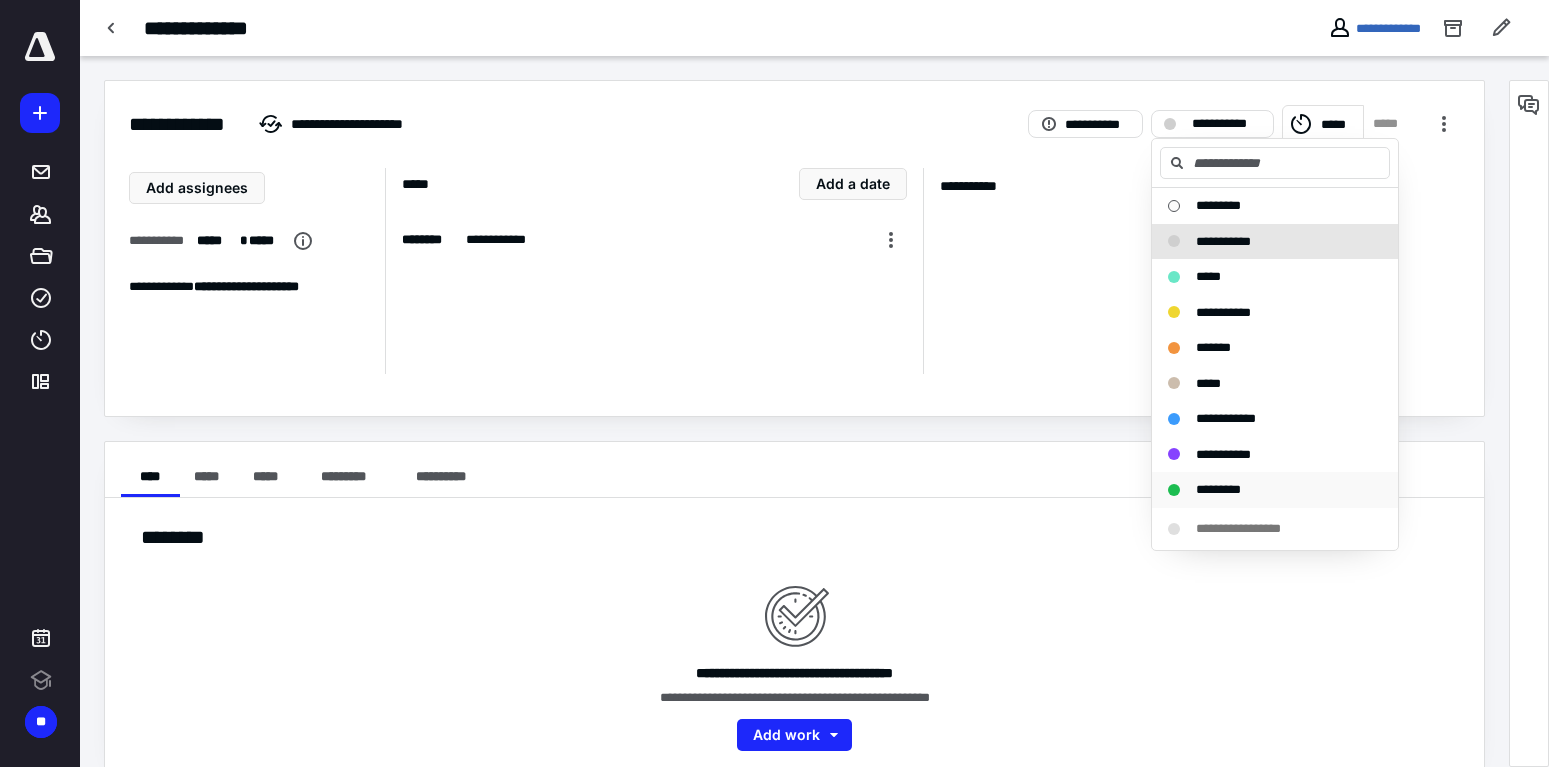 click on "*********" at bounding box center (1218, 489) 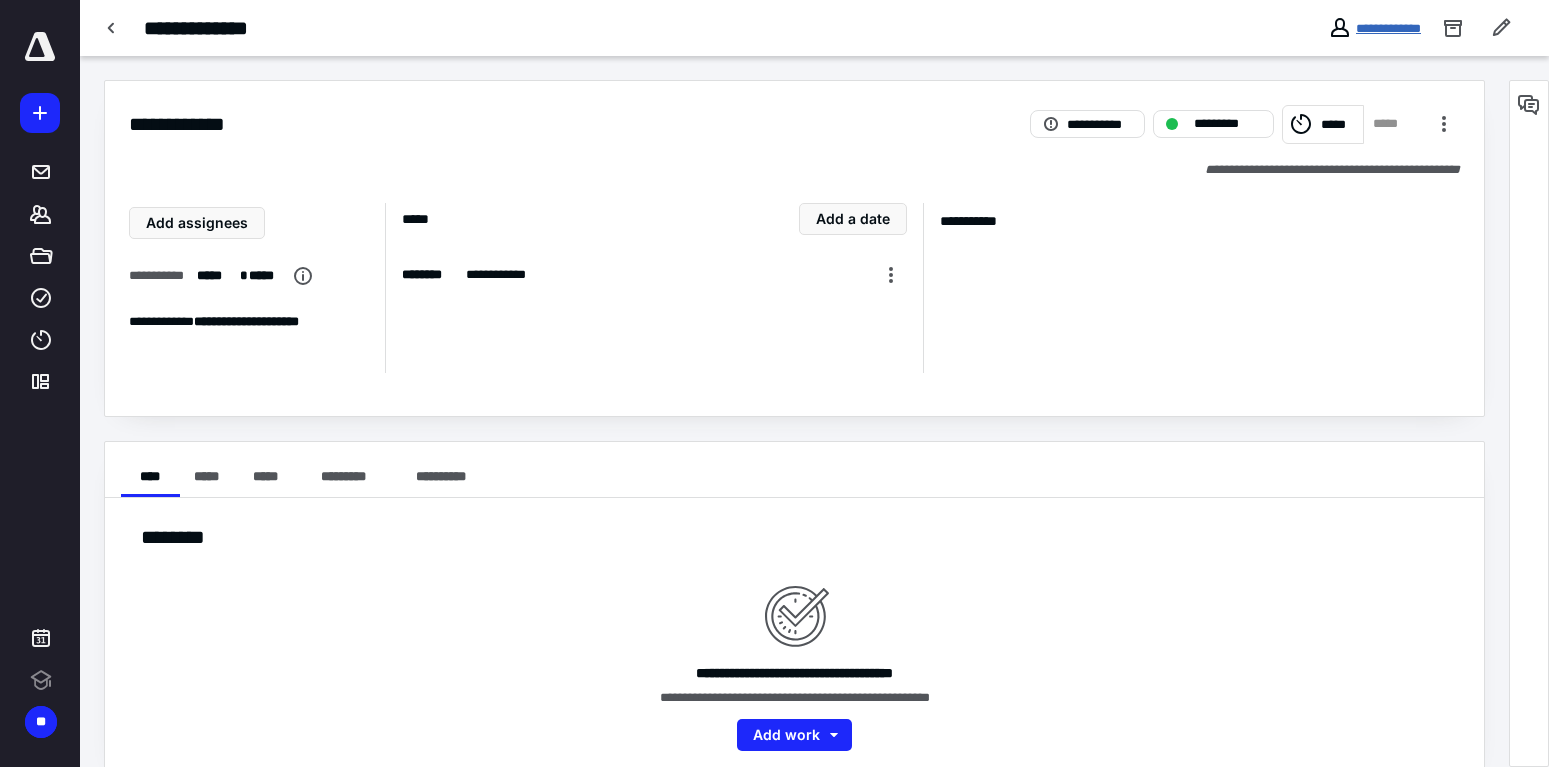 click on "**********" at bounding box center [1388, 28] 